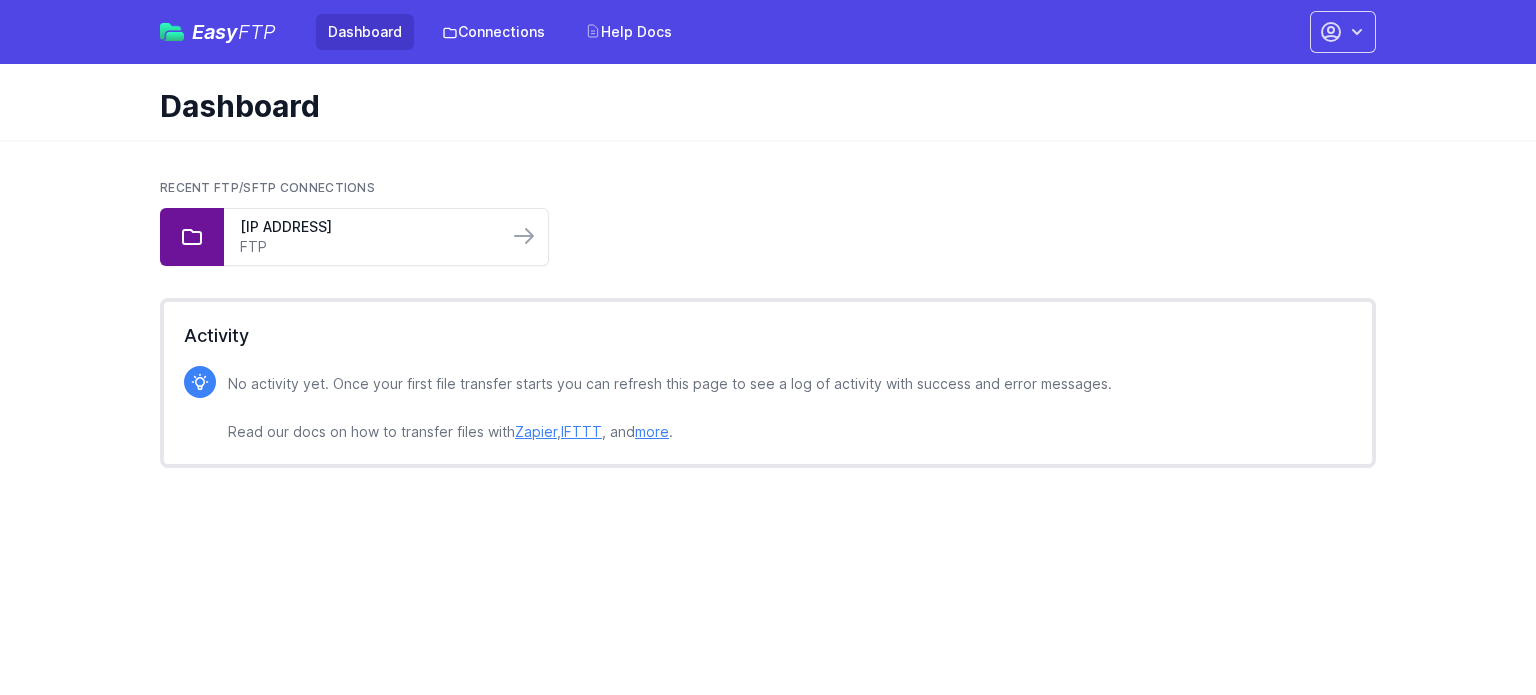 scroll, scrollTop: 0, scrollLeft: 0, axis: both 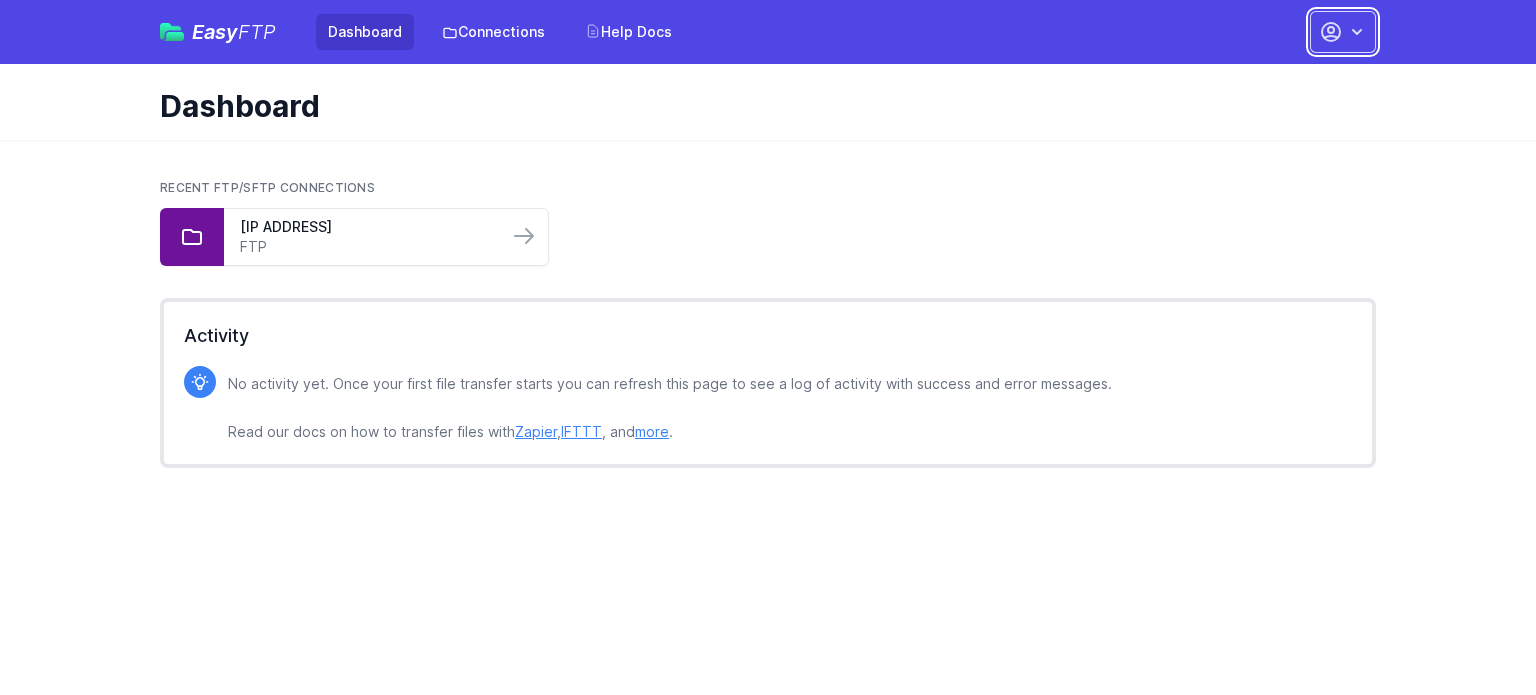 click 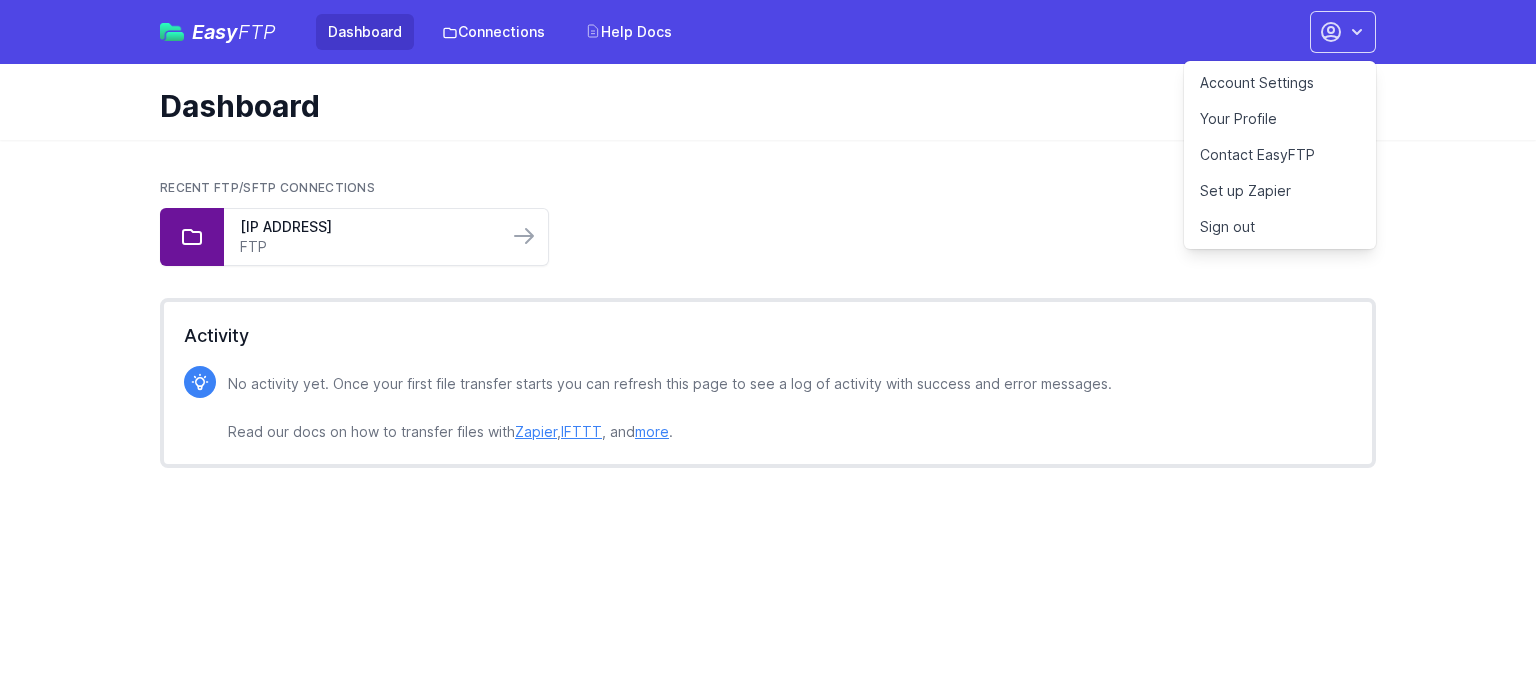 click on "Account Settings" at bounding box center [1280, 83] 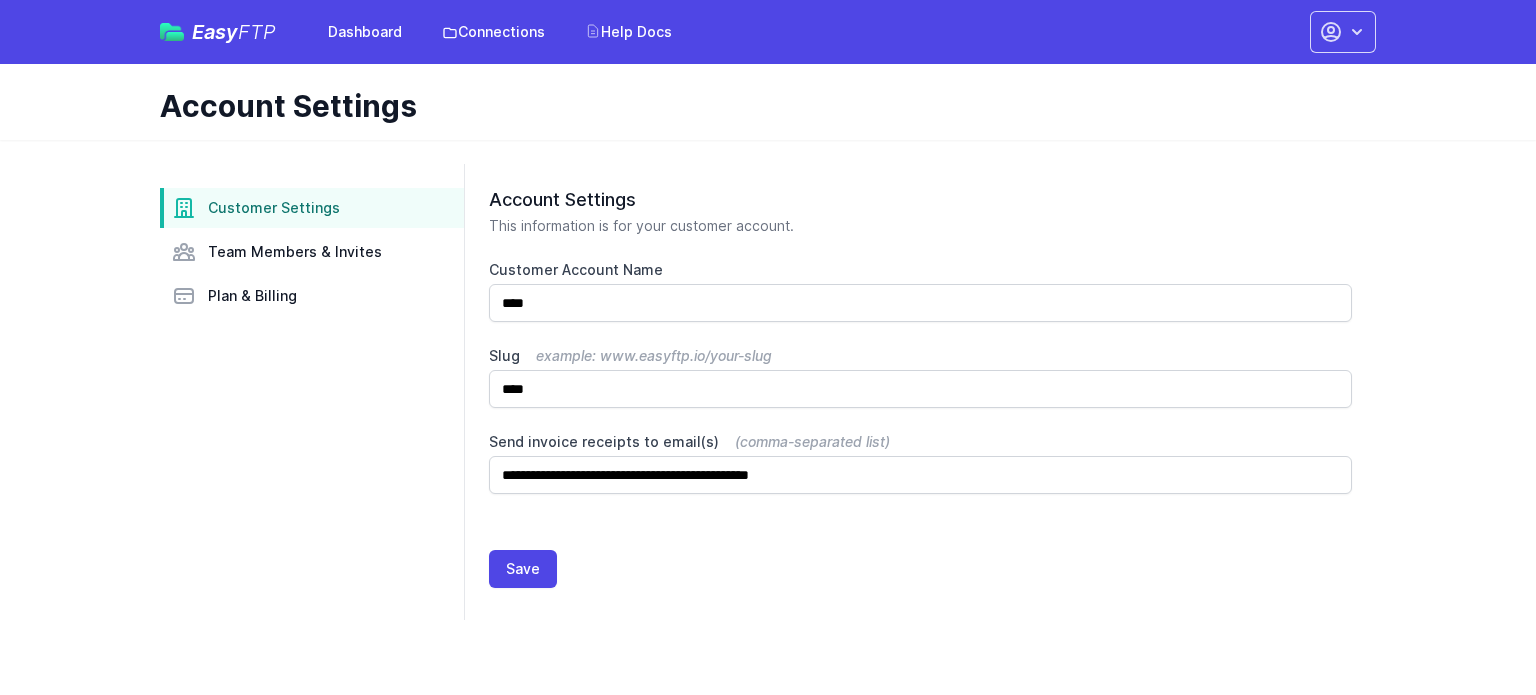scroll, scrollTop: 0, scrollLeft: 0, axis: both 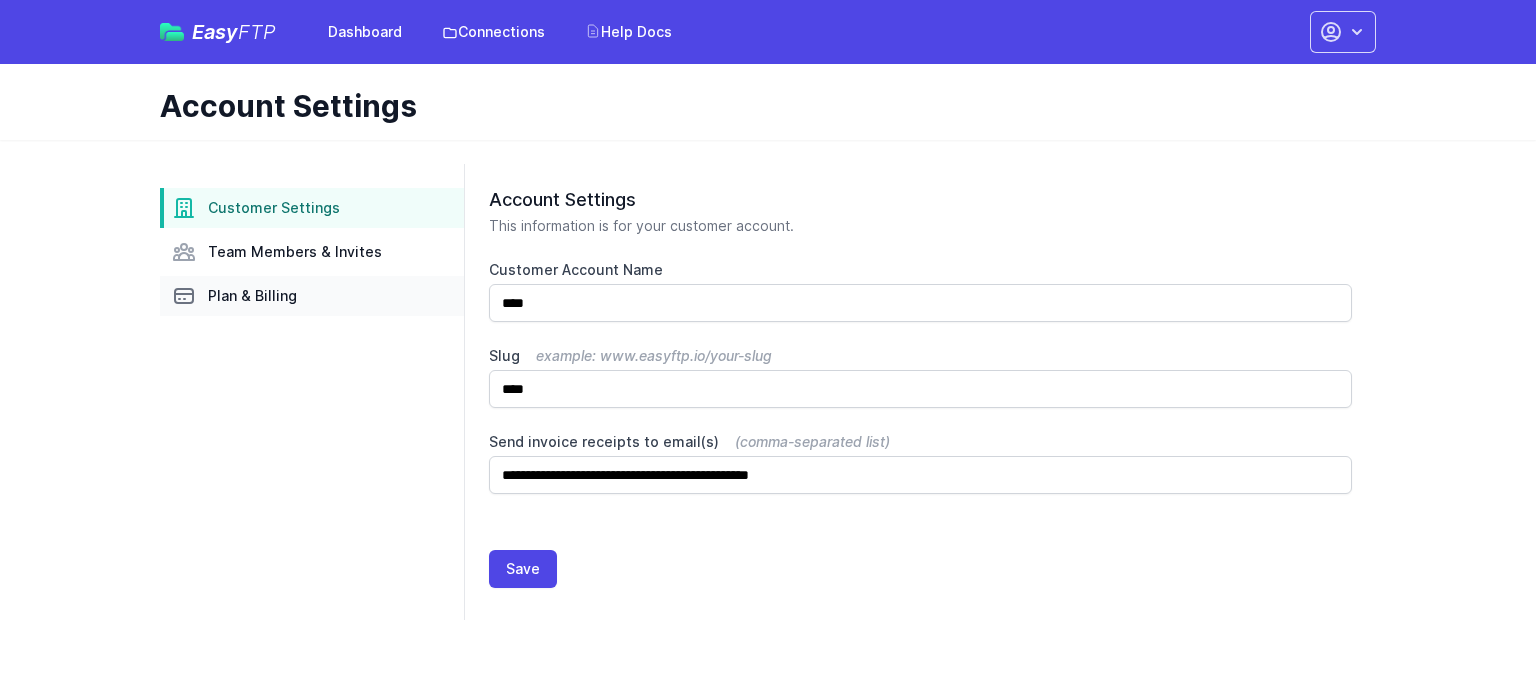 click on "Plan & Billing" at bounding box center [312, 296] 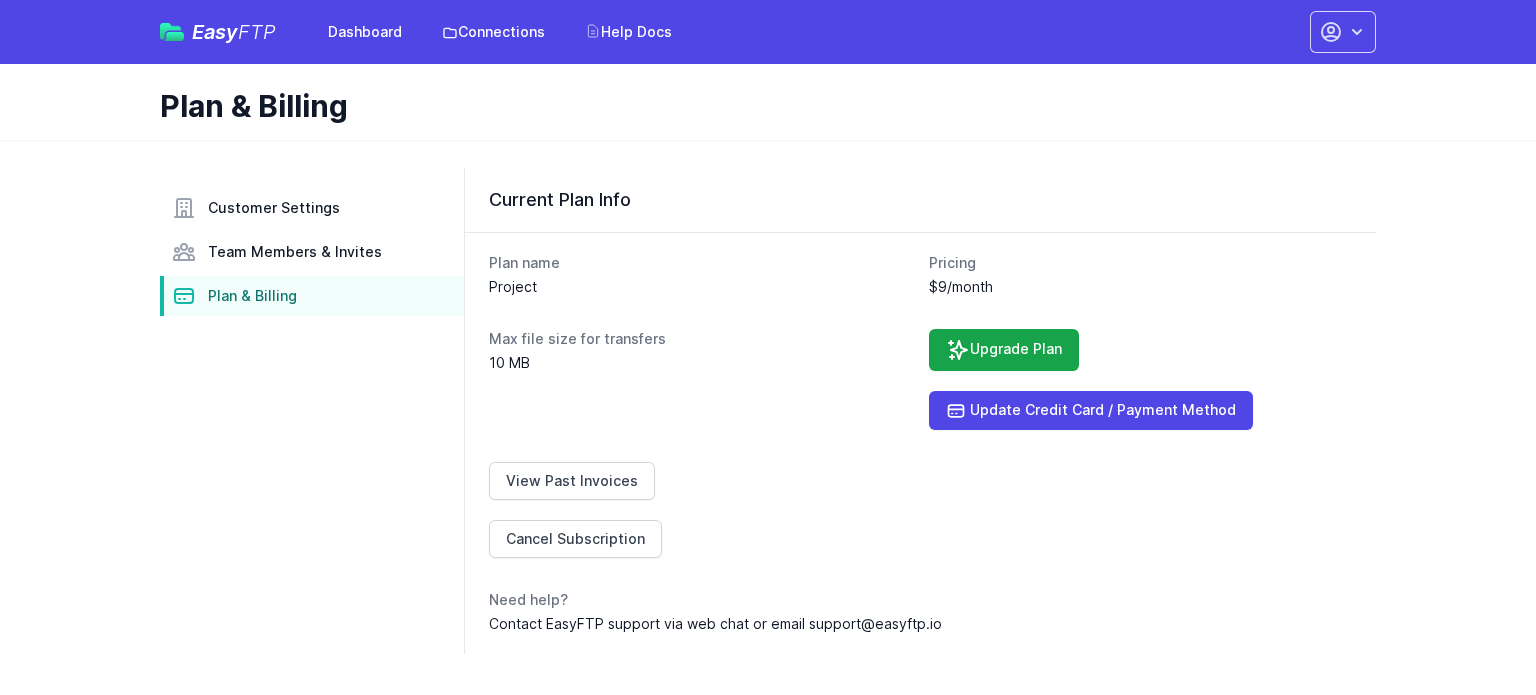 scroll, scrollTop: 0, scrollLeft: 0, axis: both 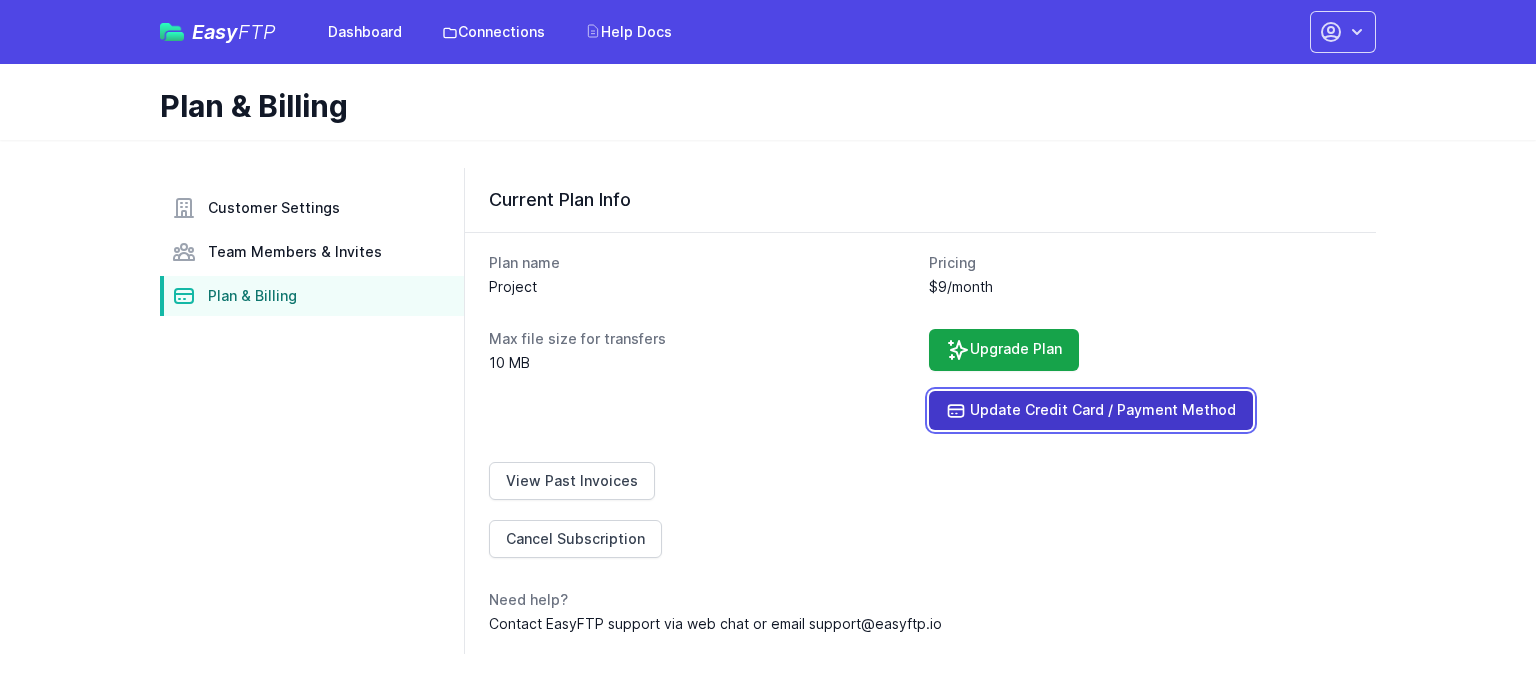 click on "Update Credit Card / Payment Method" at bounding box center (1091, 410) 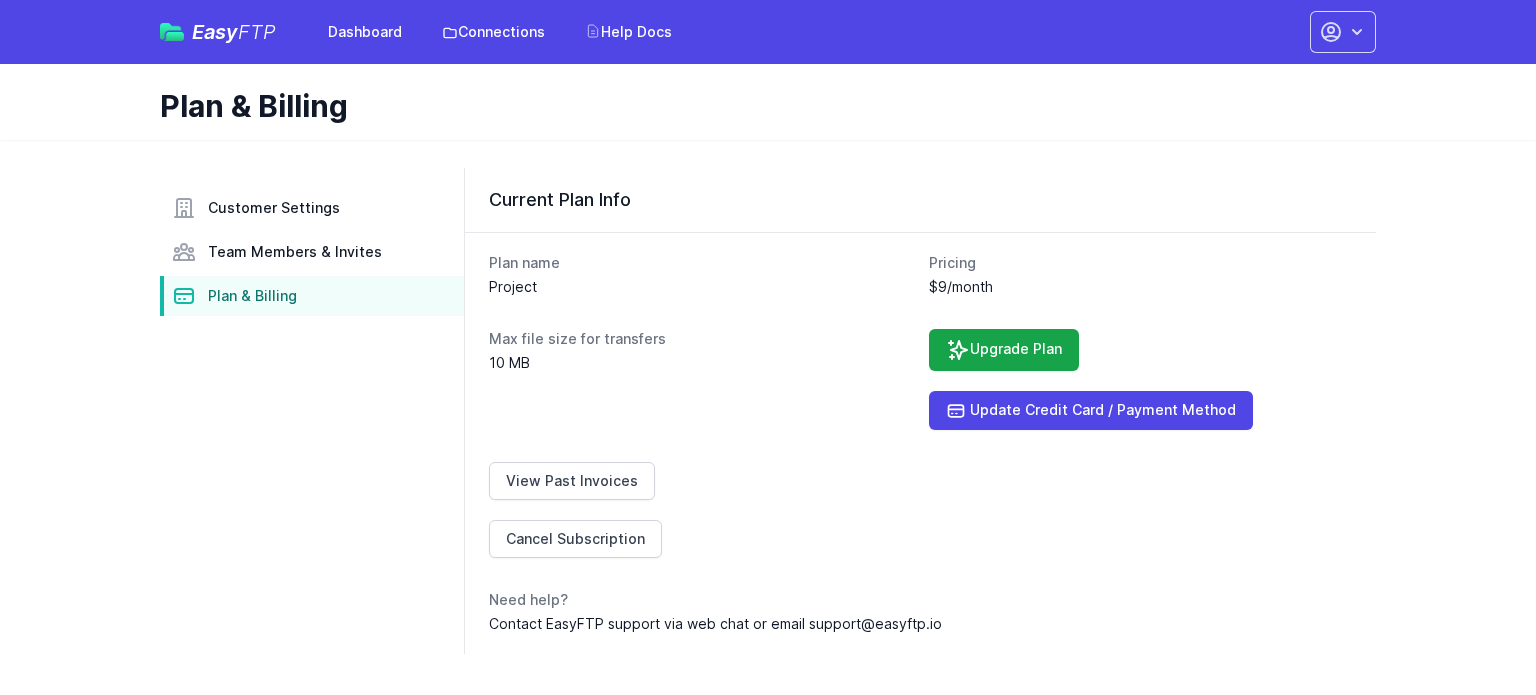 scroll, scrollTop: 0, scrollLeft: 0, axis: both 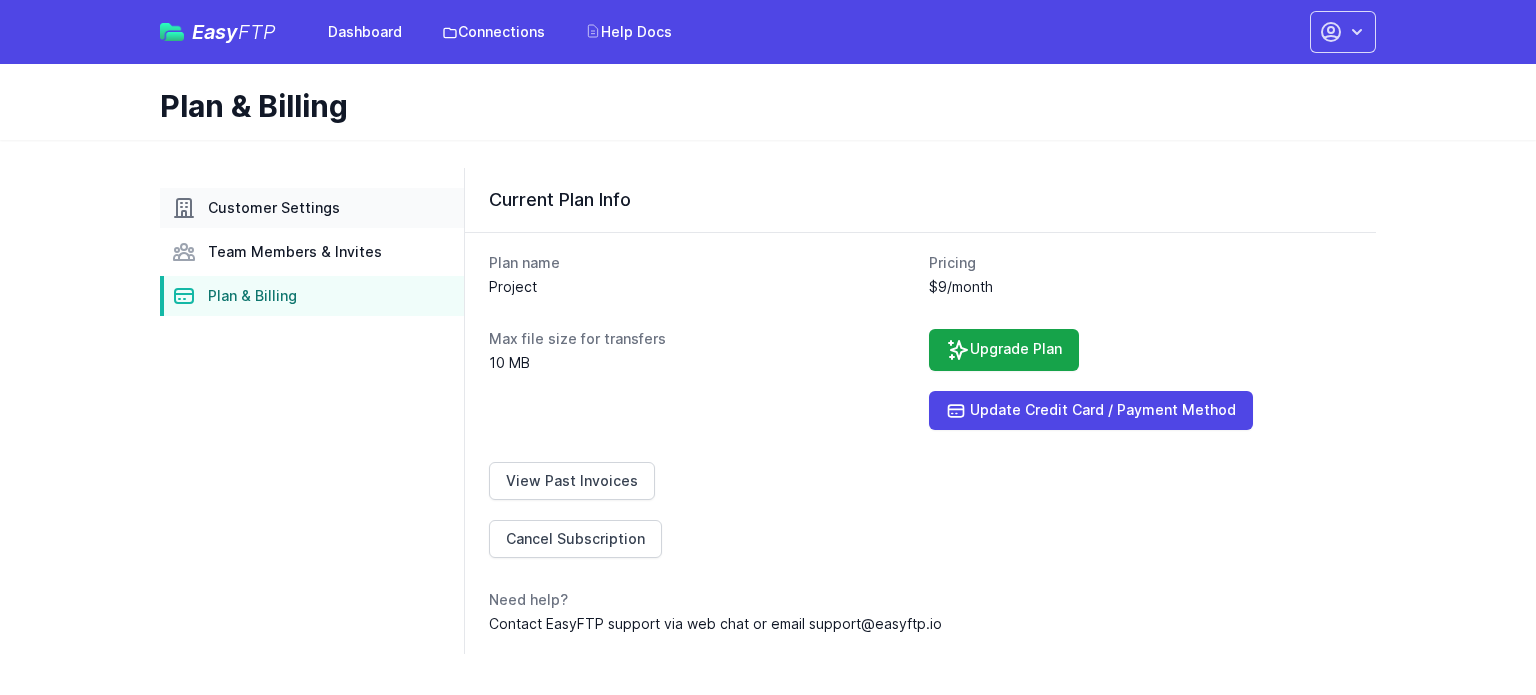 click on "Customer Settings" at bounding box center (312, 208) 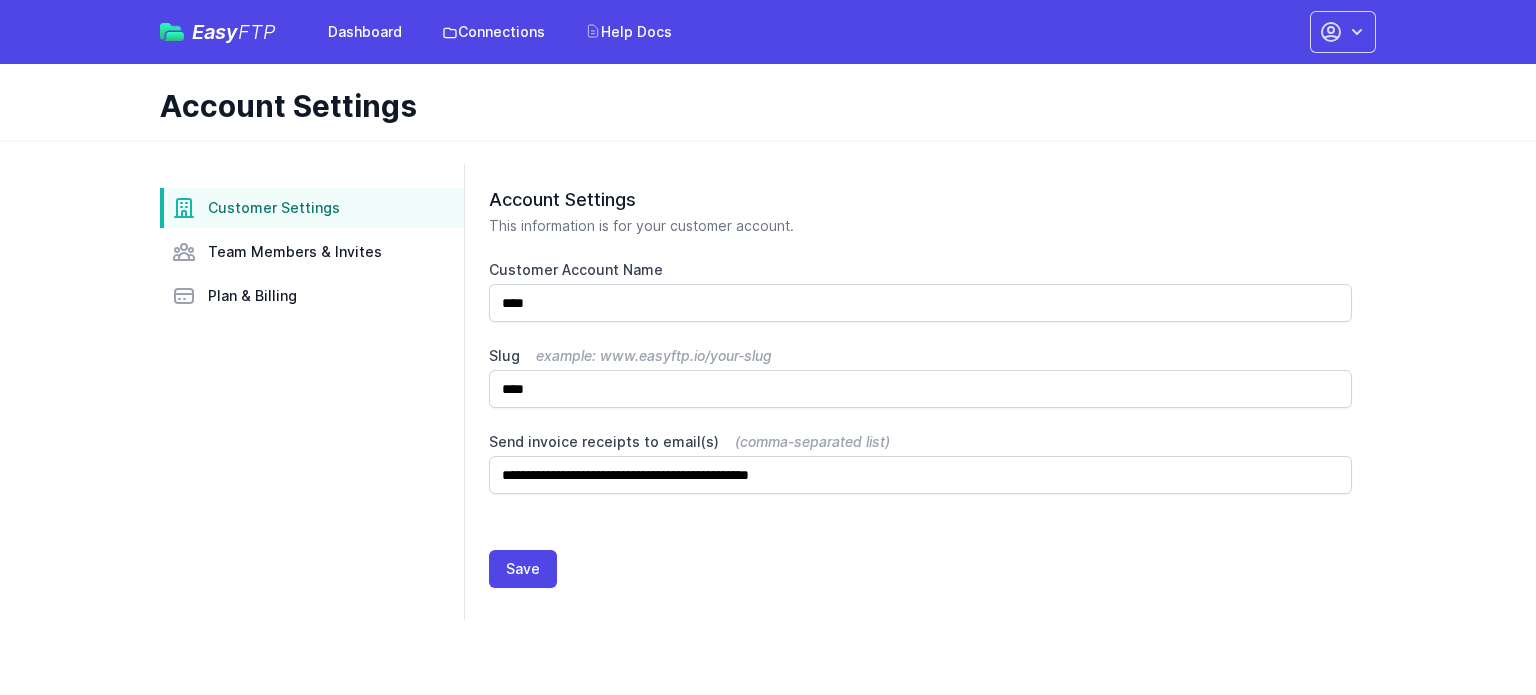scroll, scrollTop: 0, scrollLeft: 0, axis: both 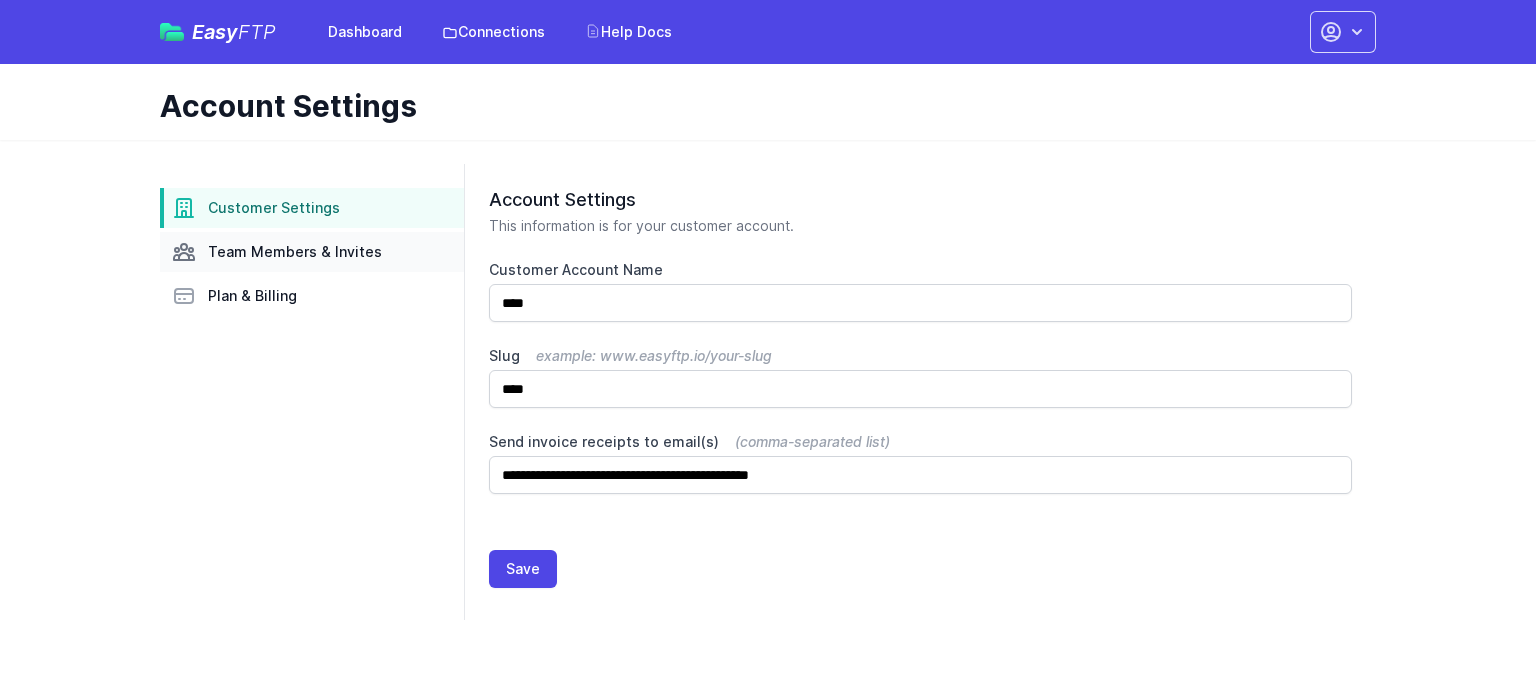 click on "Team Members & Invites" at bounding box center (295, 252) 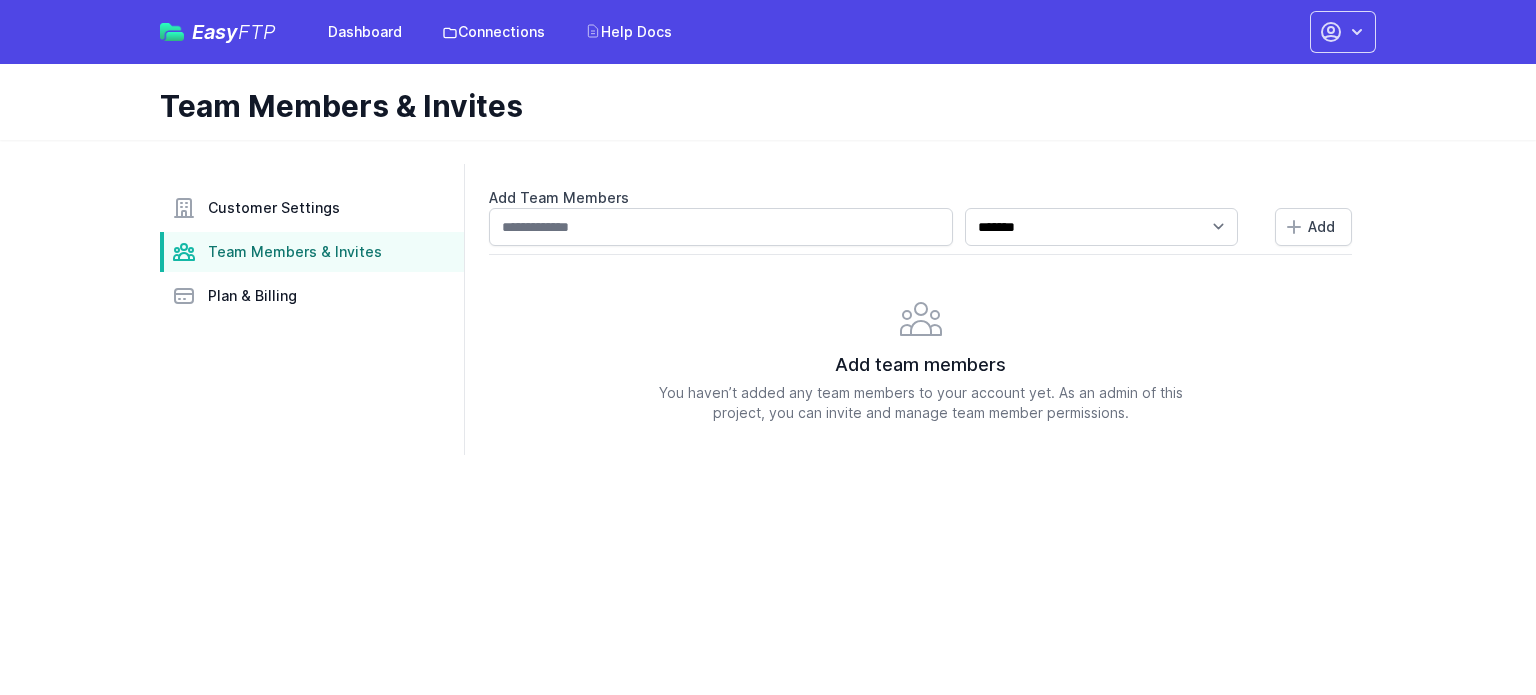 scroll, scrollTop: 0, scrollLeft: 0, axis: both 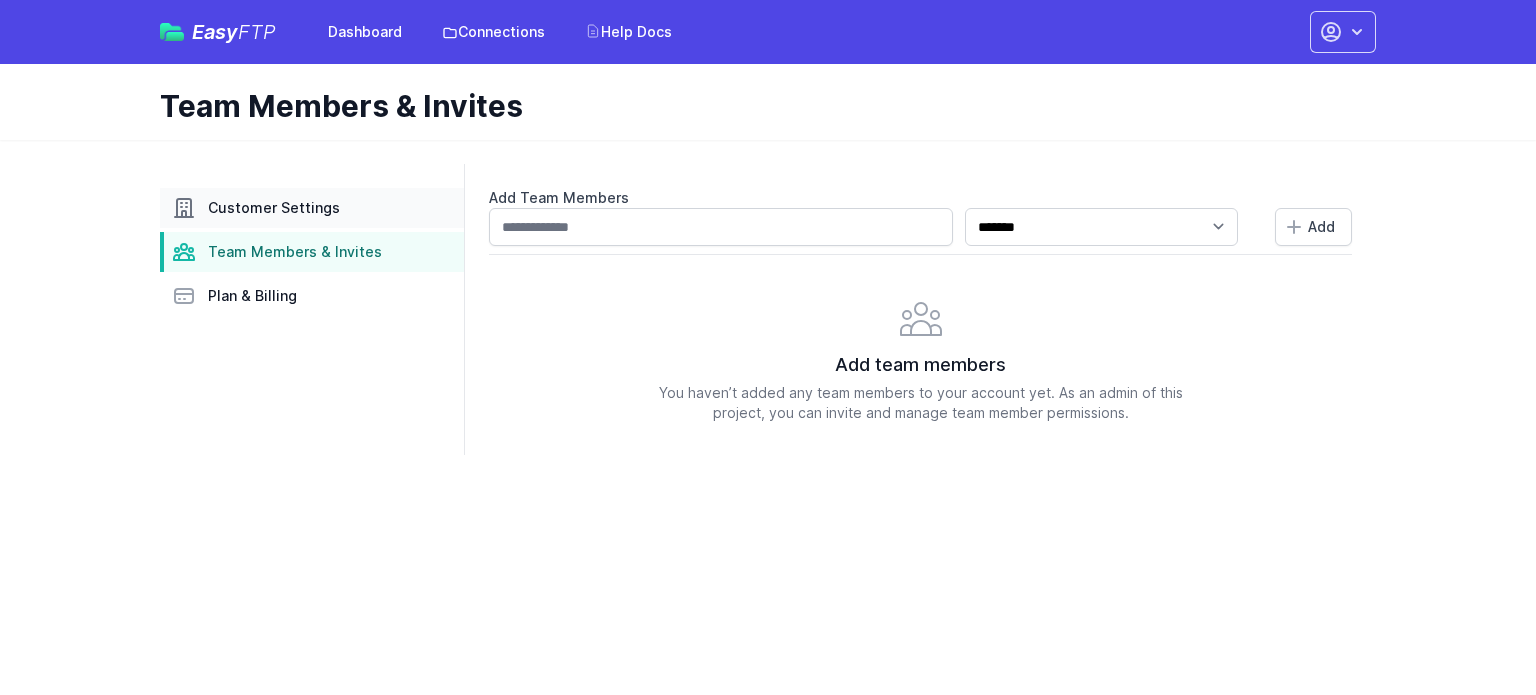 click on "Customer Settings" at bounding box center (274, 208) 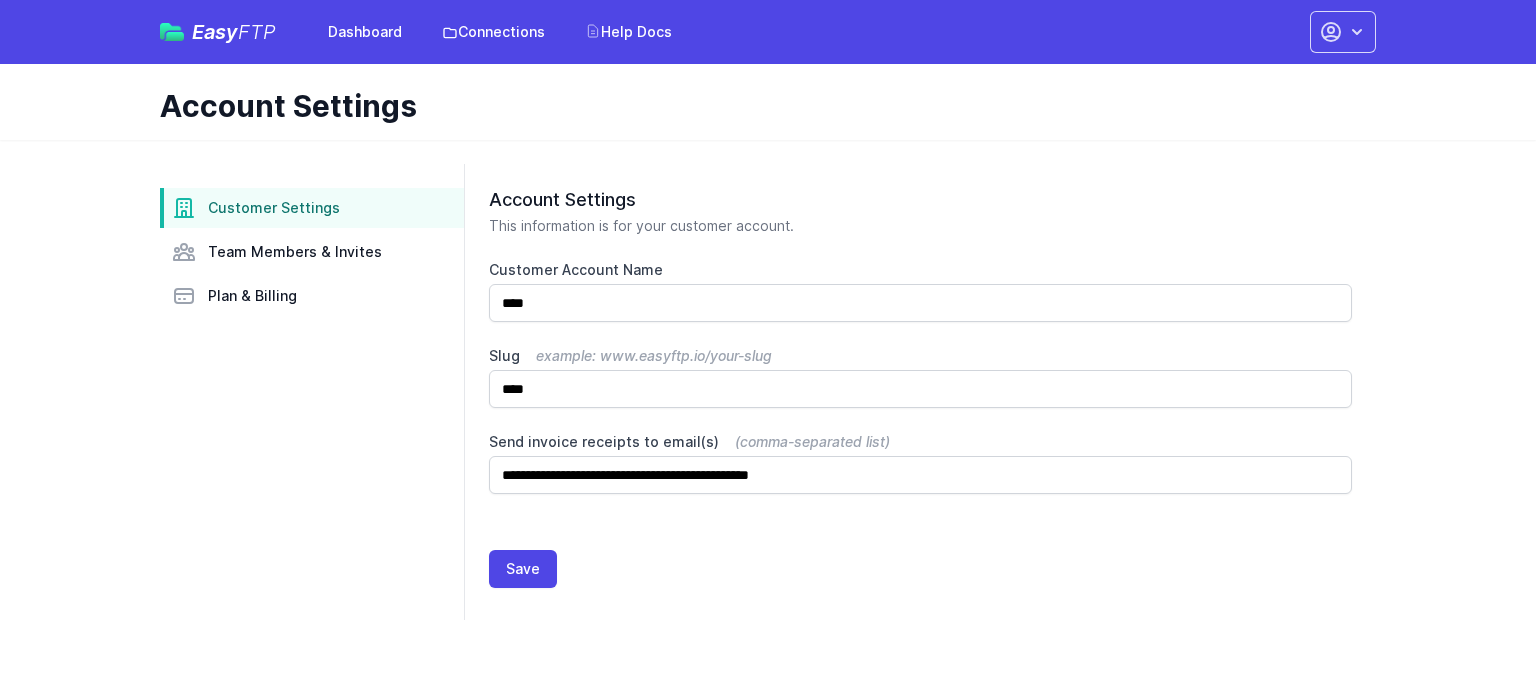 scroll, scrollTop: 0, scrollLeft: 0, axis: both 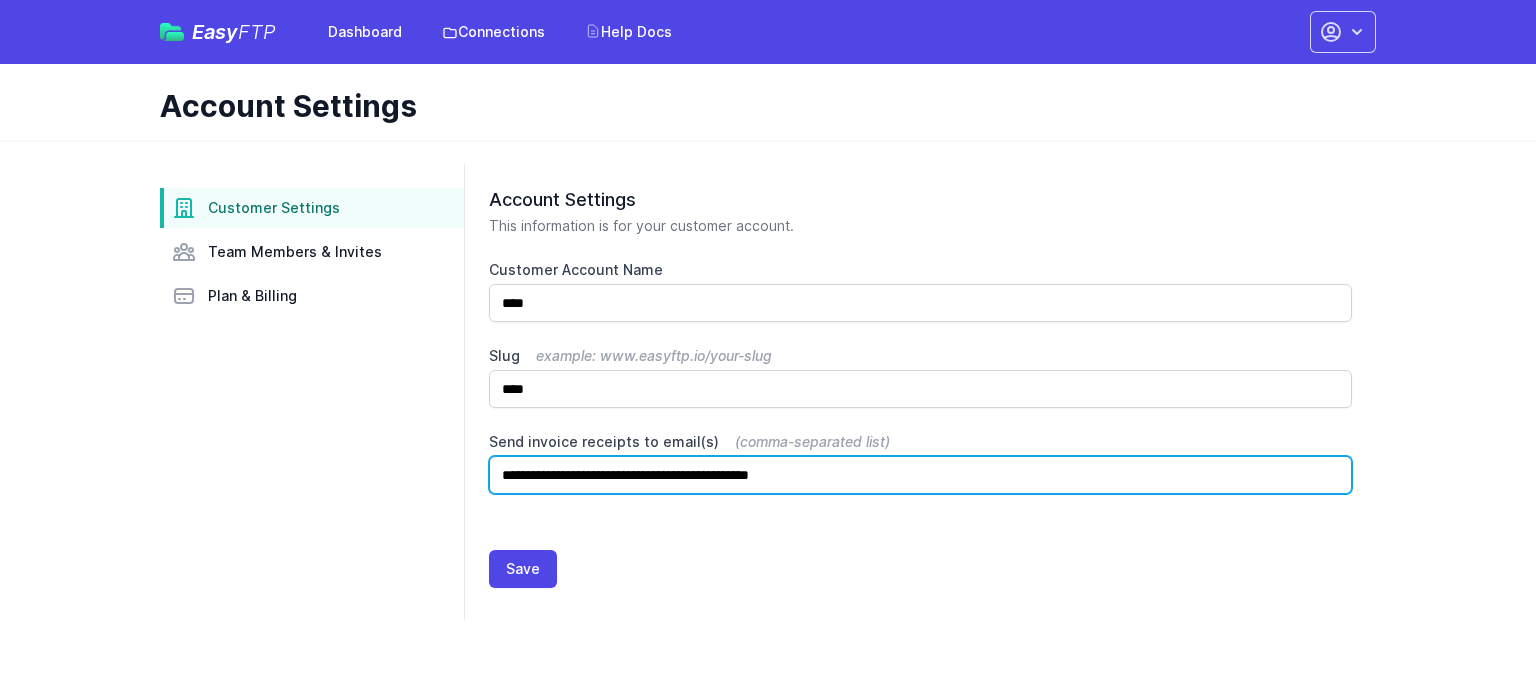 drag, startPoint x: 632, startPoint y: 483, endPoint x: 692, endPoint y: 483, distance: 60 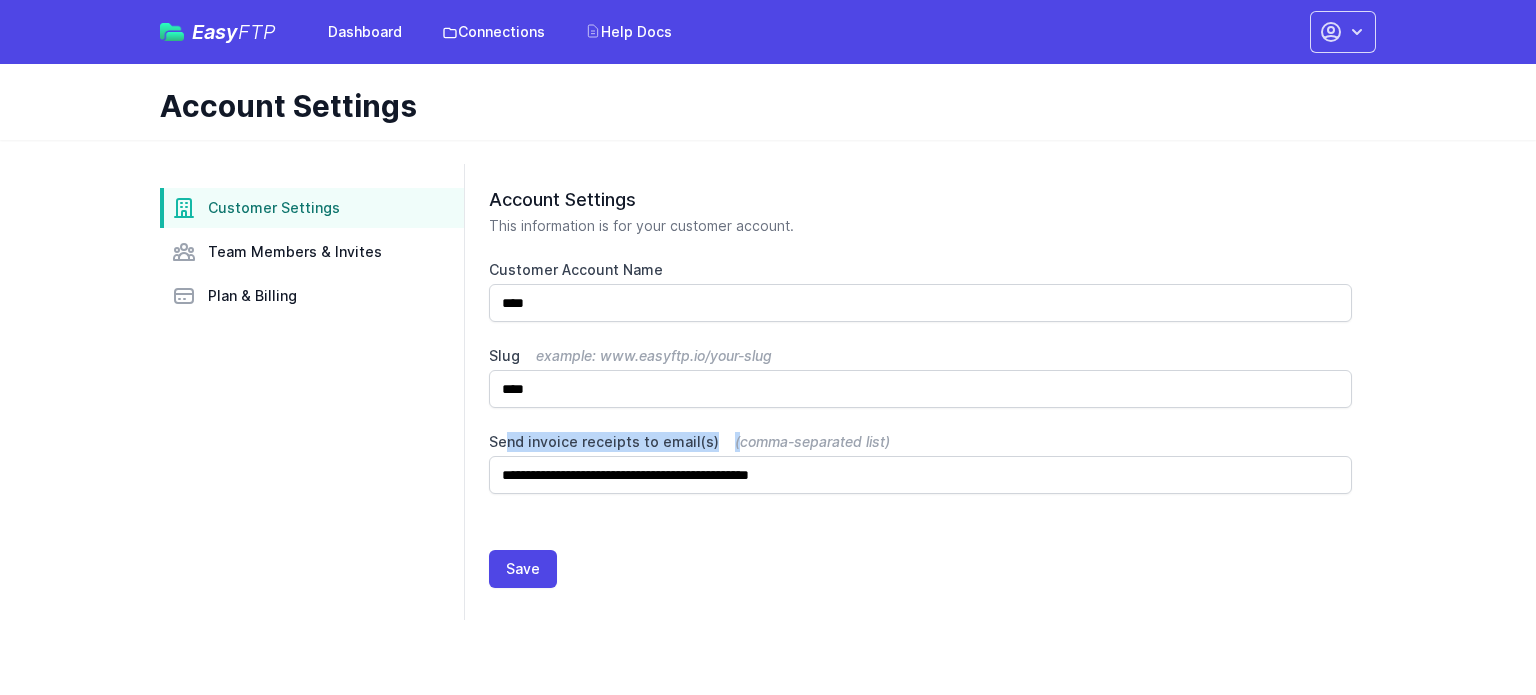drag, startPoint x: 506, startPoint y: 431, endPoint x: 732, endPoint y: 434, distance: 226.01991 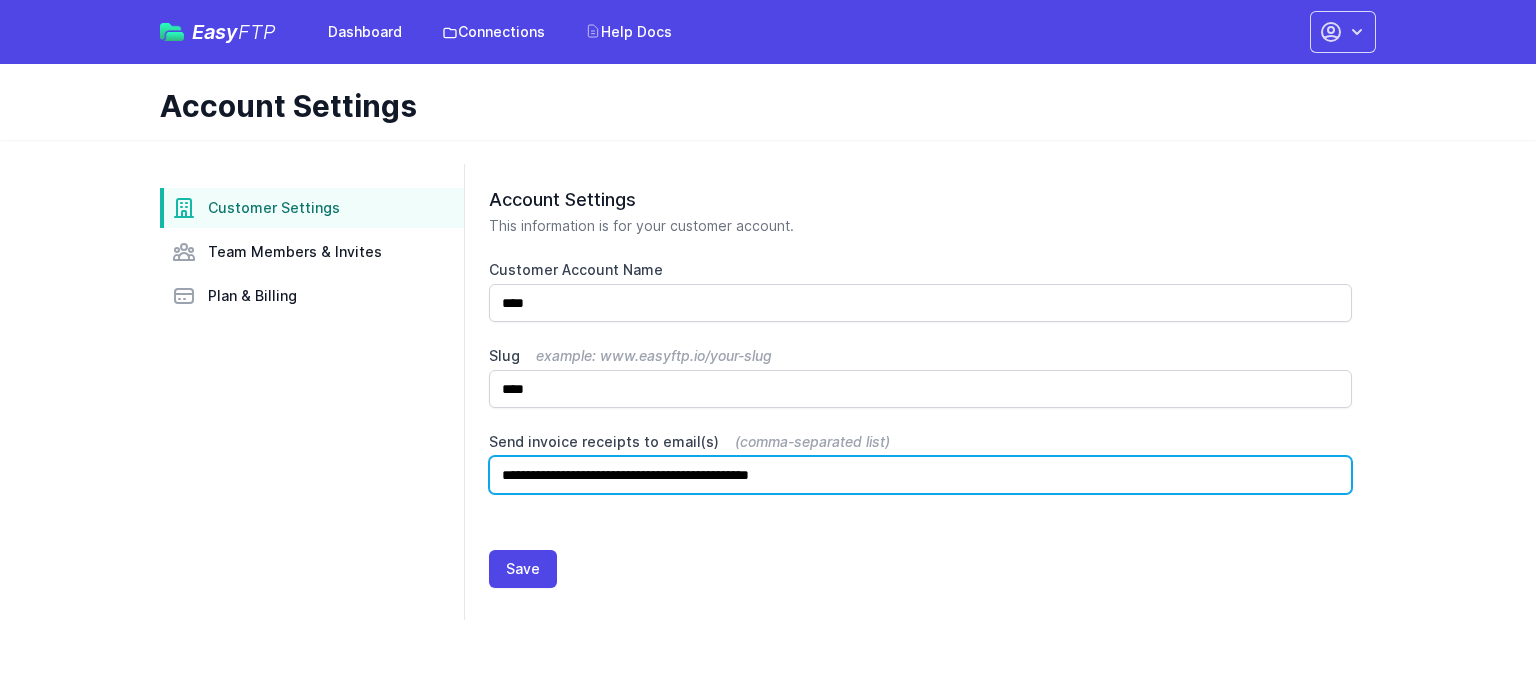 drag, startPoint x: 889, startPoint y: 476, endPoint x: 484, endPoint y: 477, distance: 405.00122 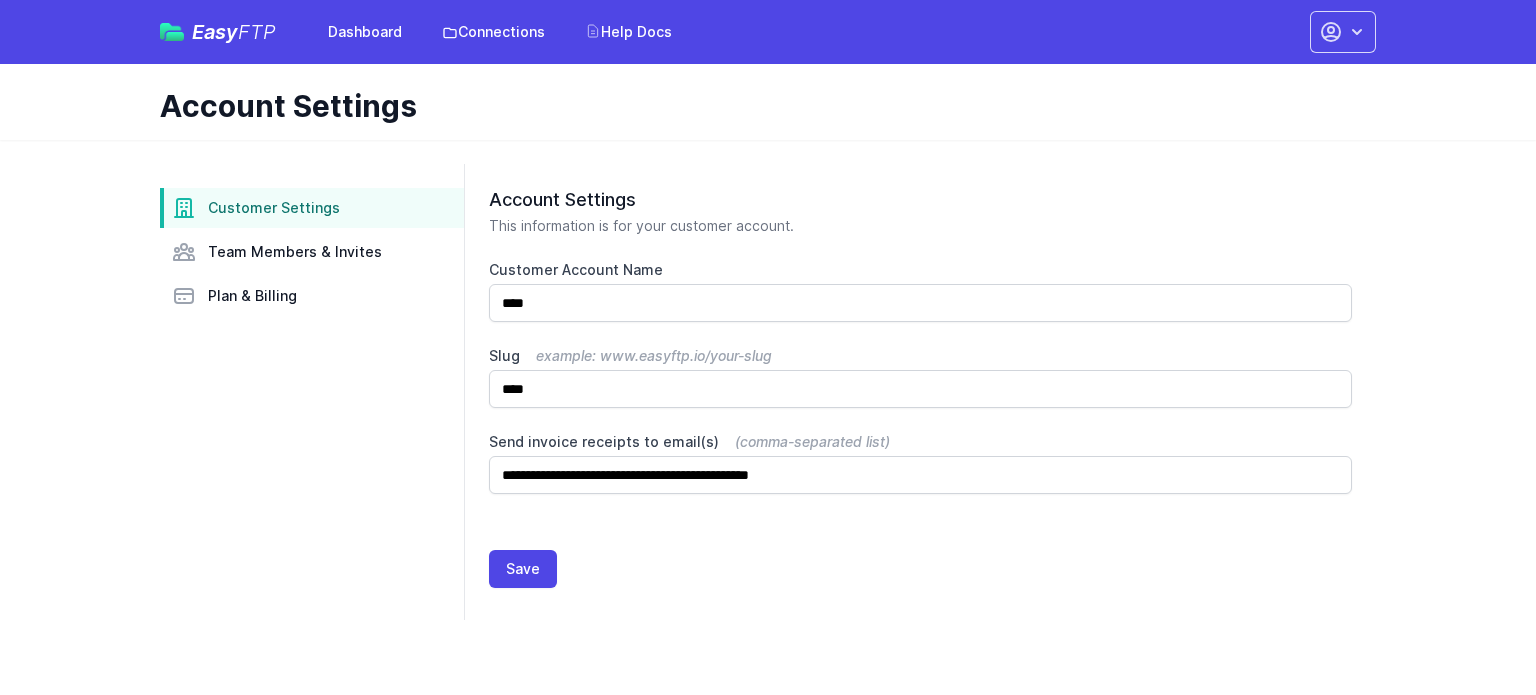 click on "Customer Settings
Team Members & Invites
Plan & Billing" at bounding box center (312, 392) 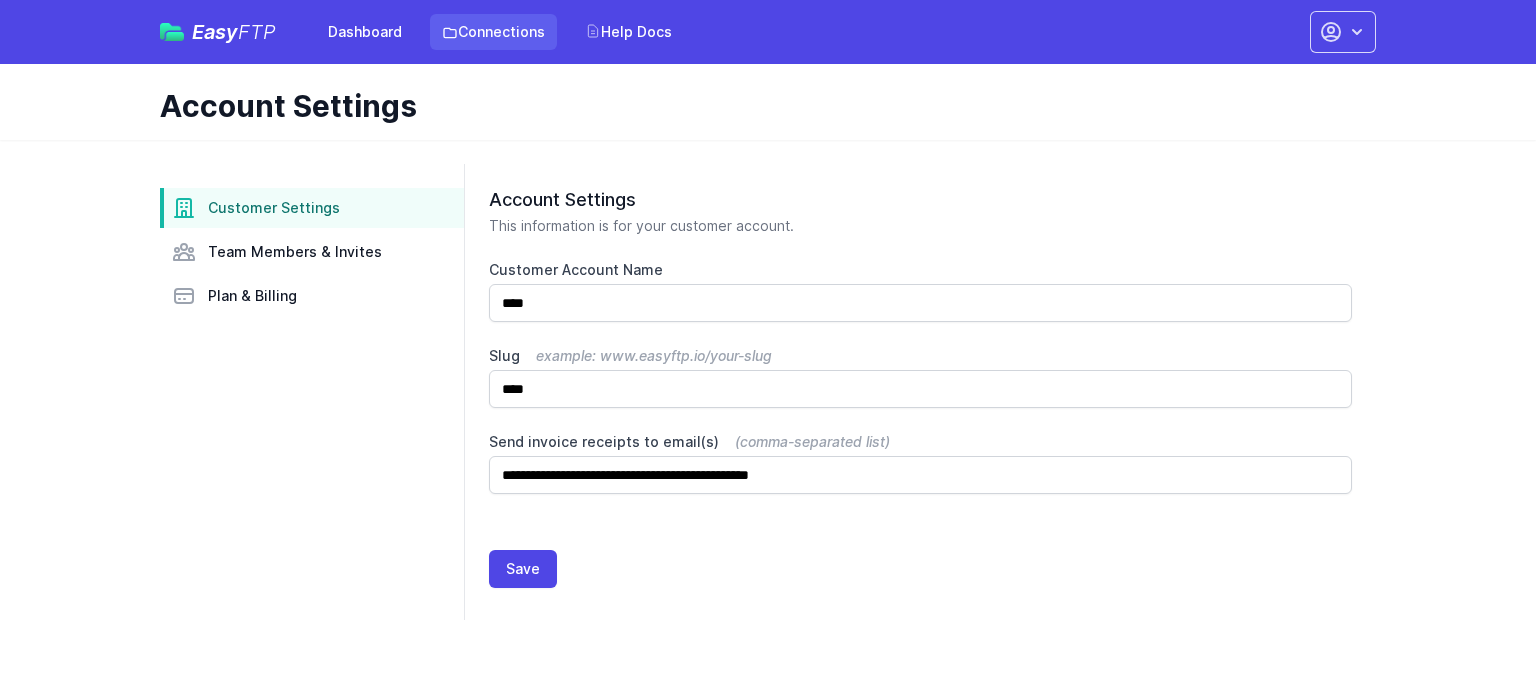 click on "Connections" at bounding box center (493, 32) 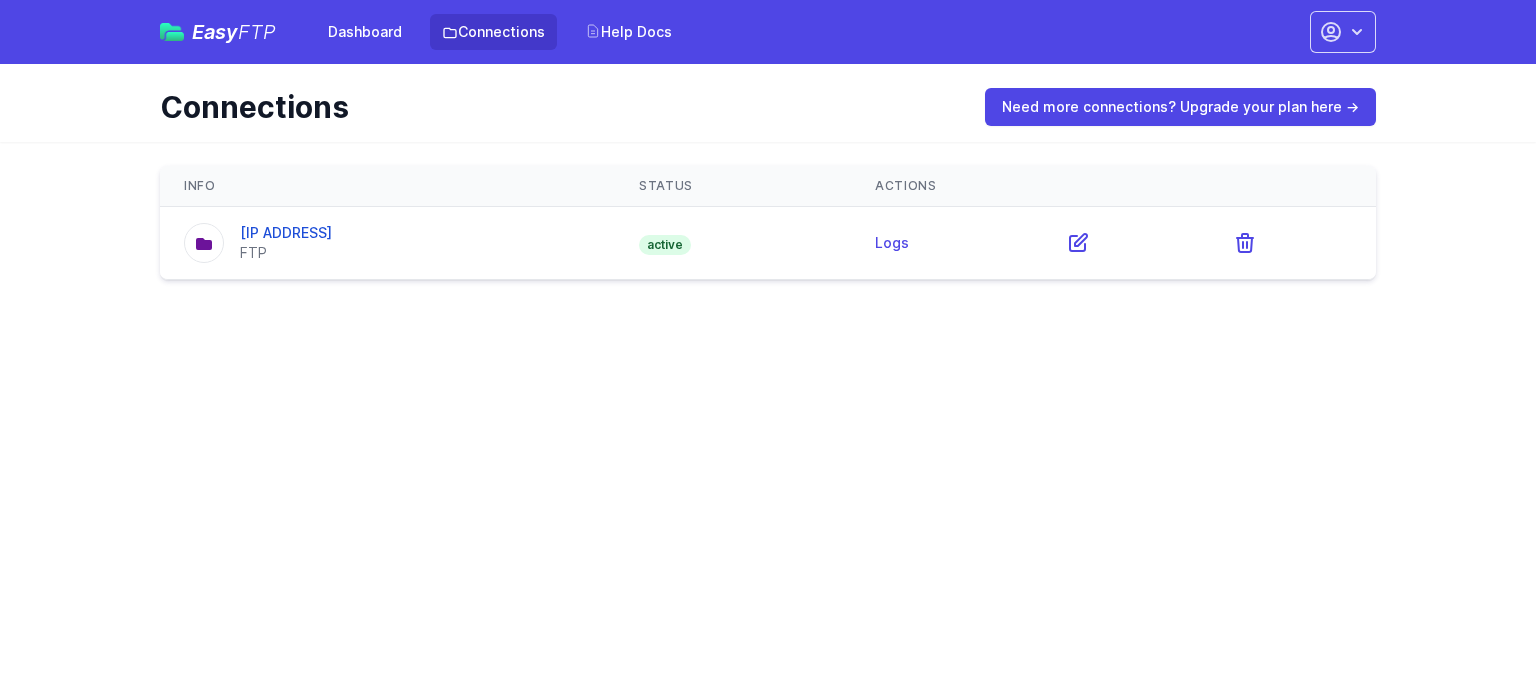 scroll, scrollTop: 0, scrollLeft: 0, axis: both 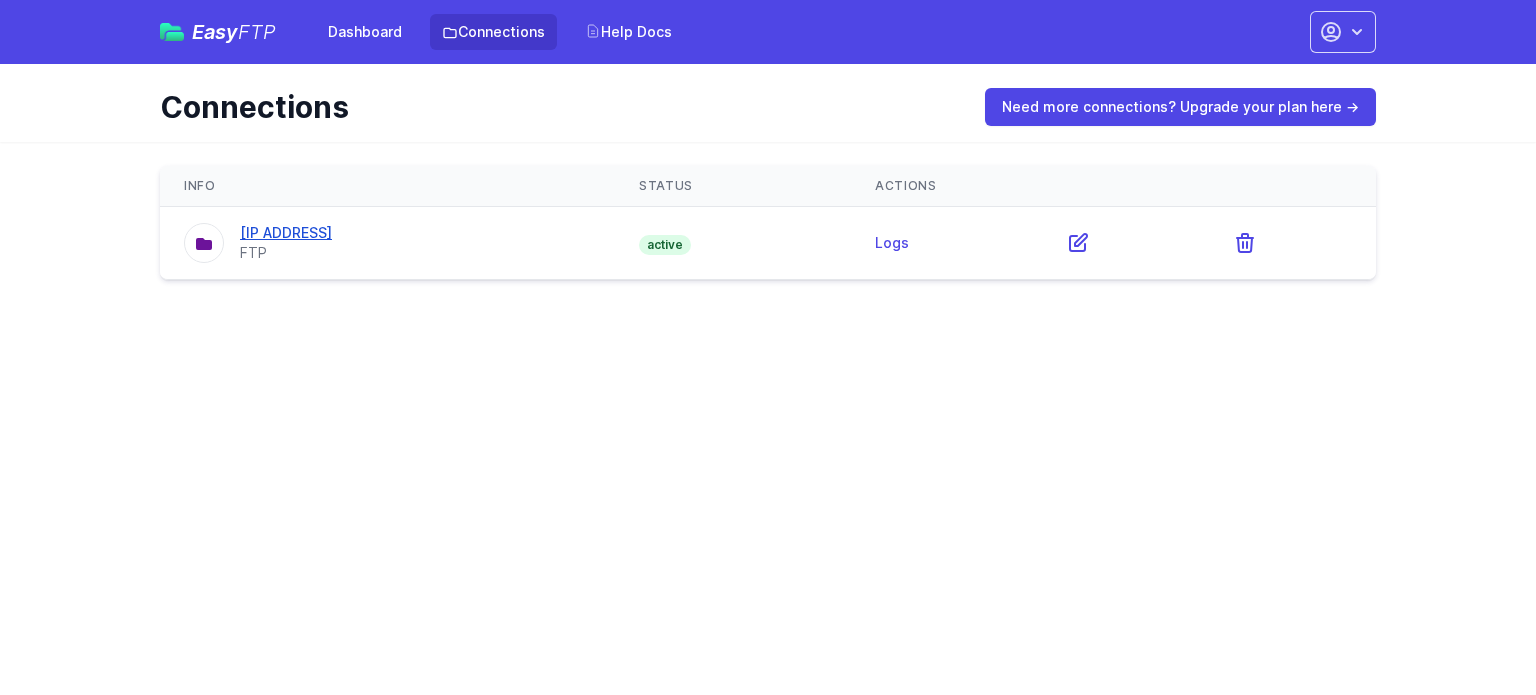 click on "[IP ADDRESS]" at bounding box center (286, 232) 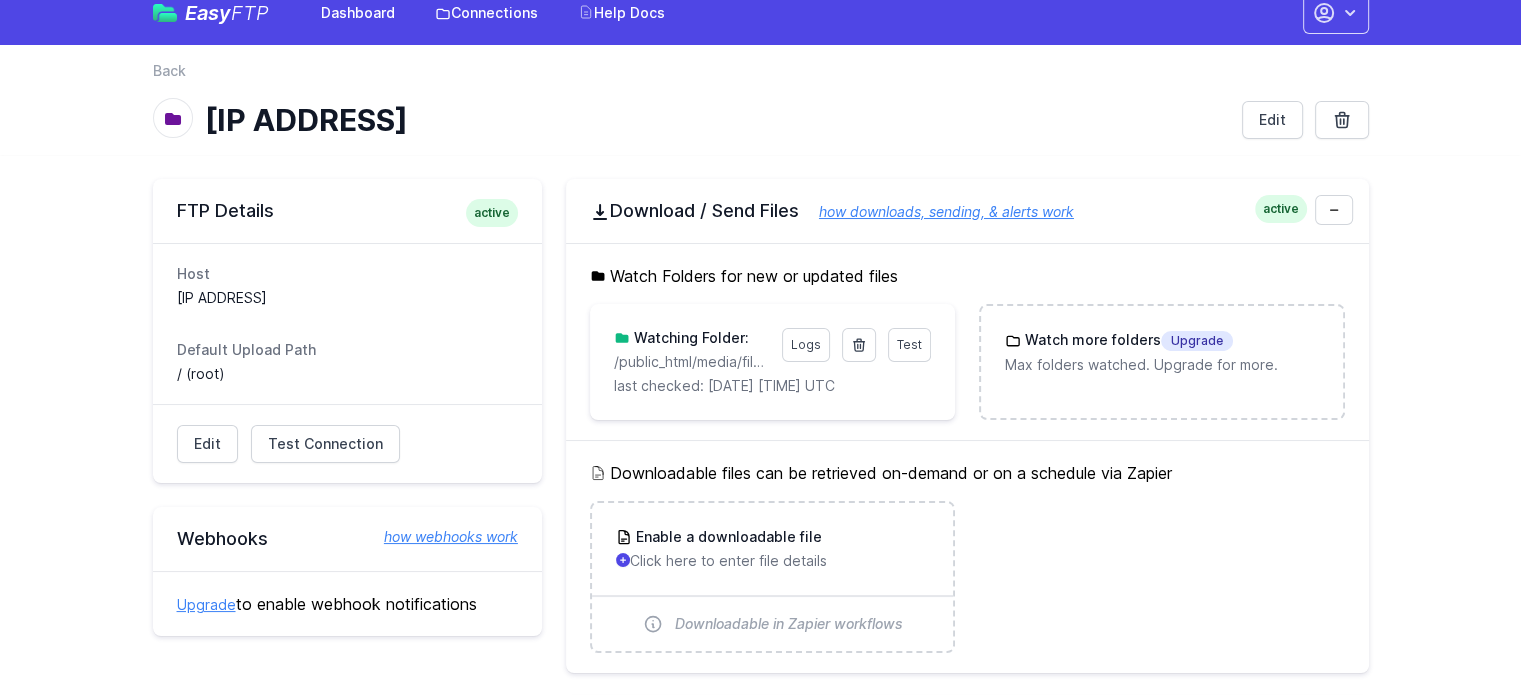 scroll, scrollTop: 0, scrollLeft: 0, axis: both 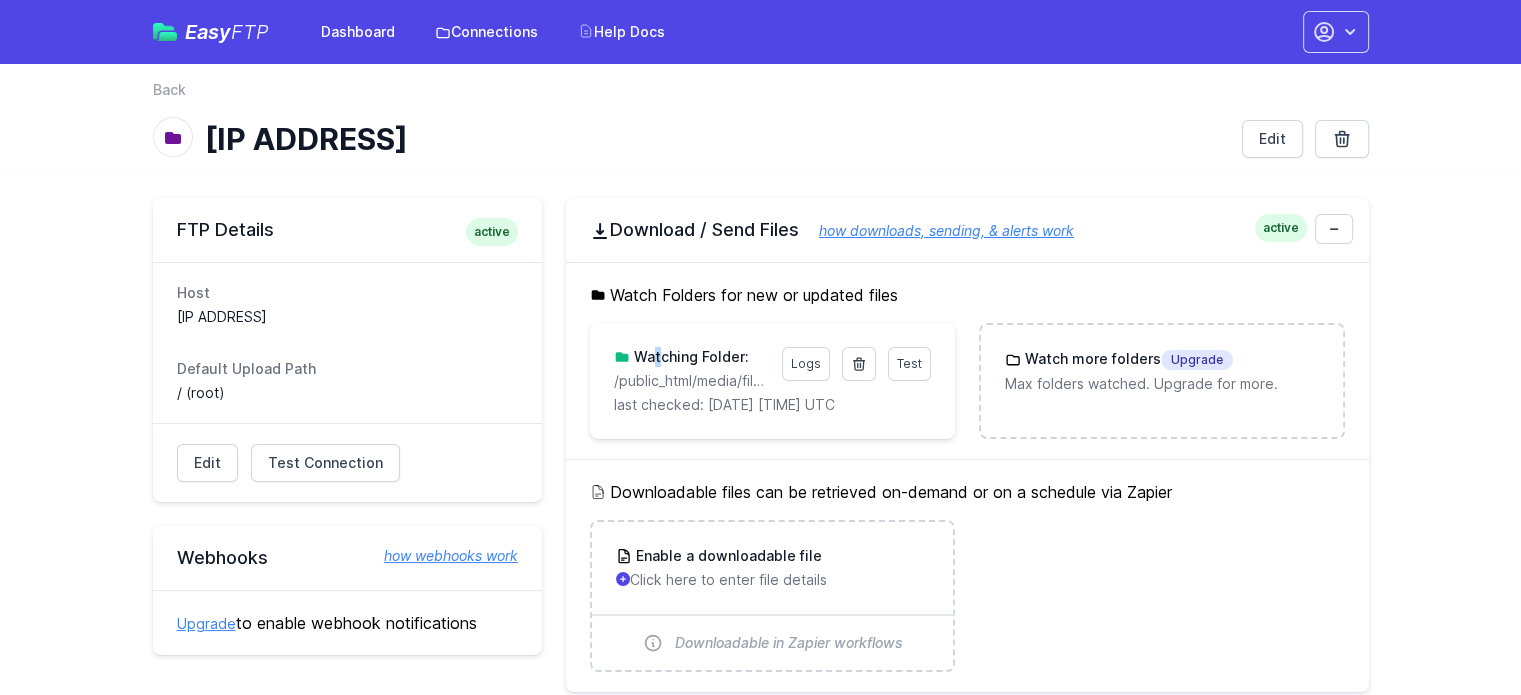 click on "Watching Folder:" at bounding box center (689, 357) 